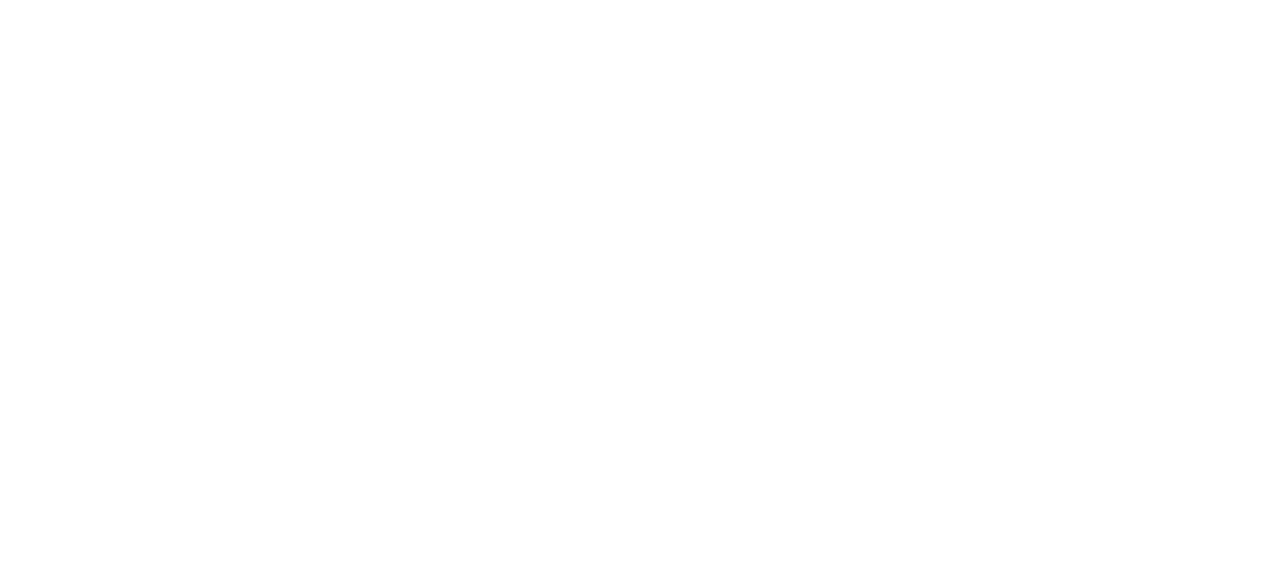 scroll, scrollTop: 0, scrollLeft: 0, axis: both 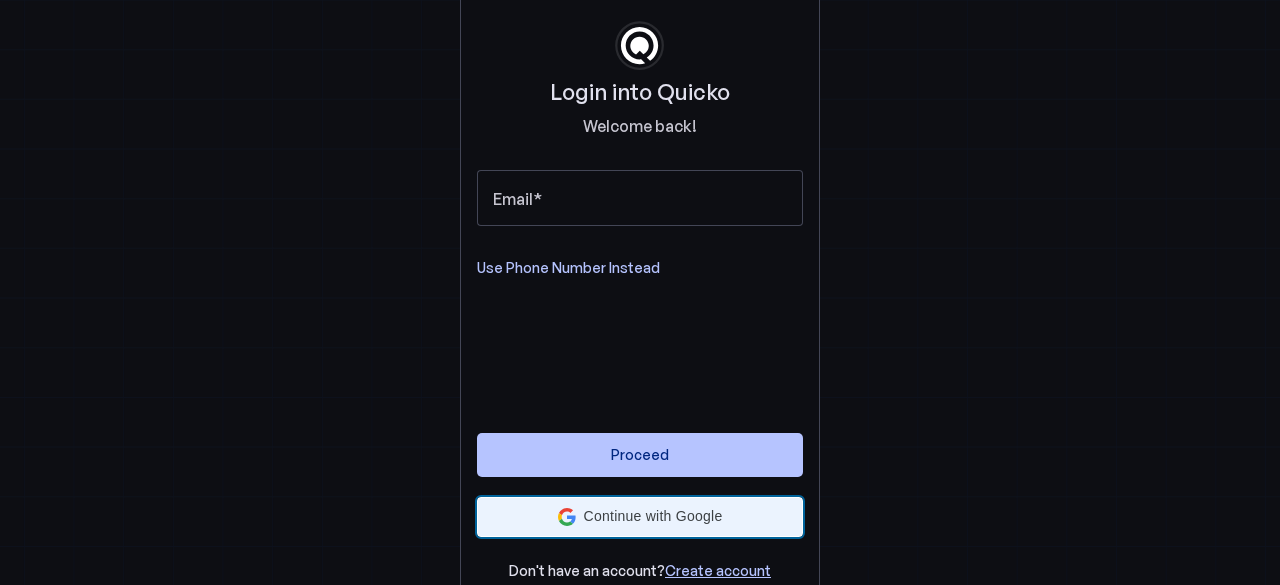 click on "Continue with Google" at bounding box center (653, 516) 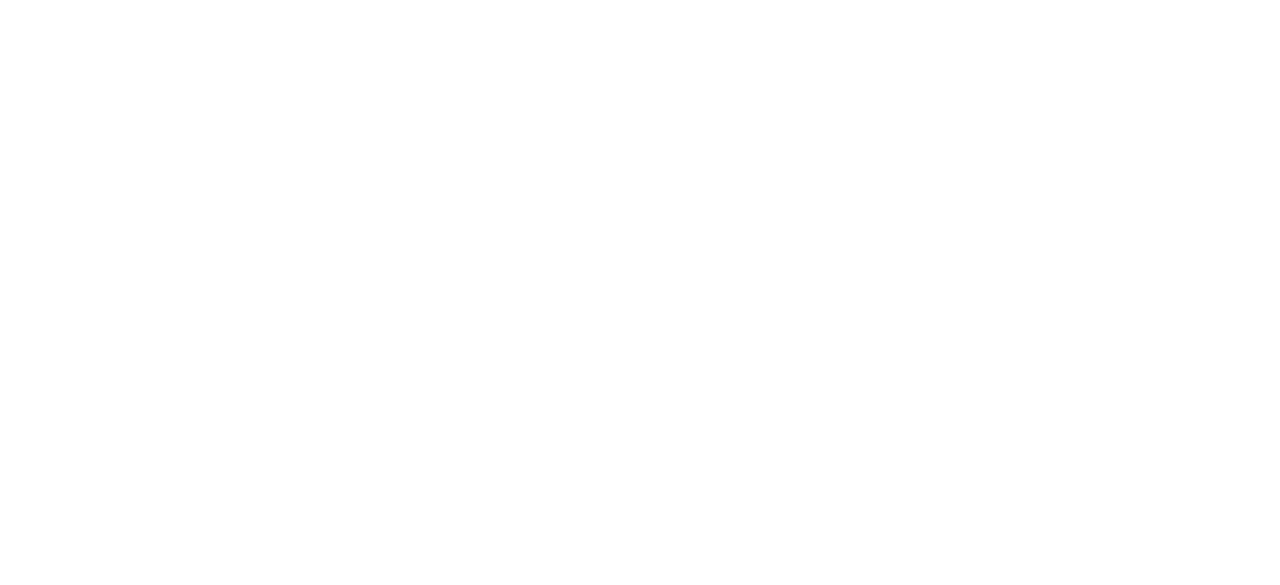 scroll, scrollTop: 0, scrollLeft: 0, axis: both 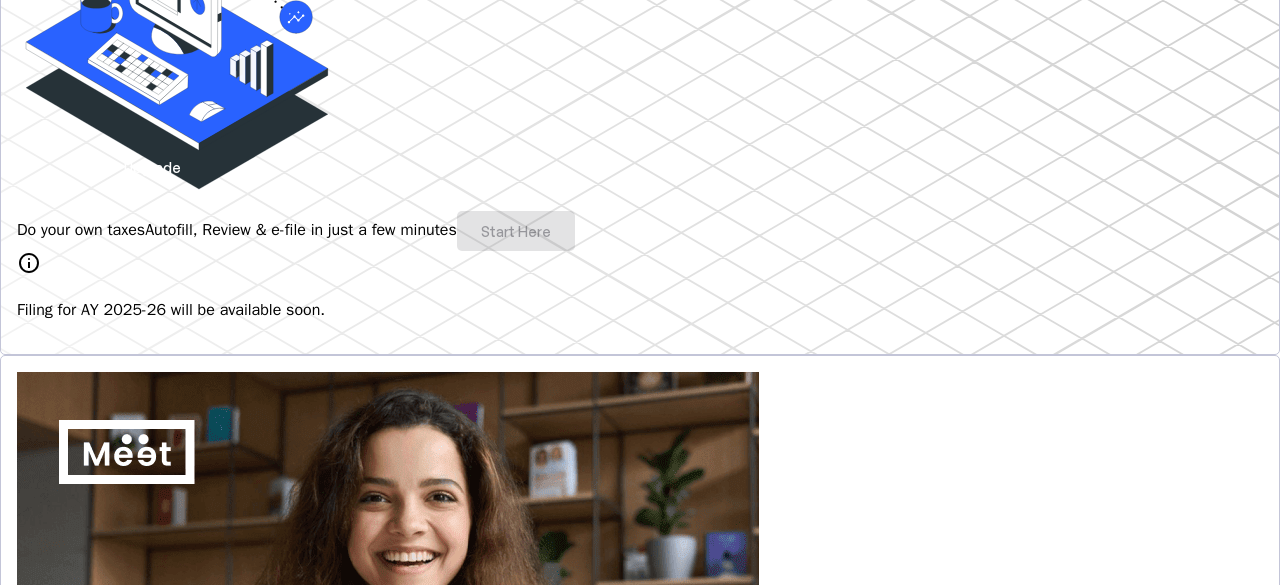click on "info" at bounding box center [29, 263] 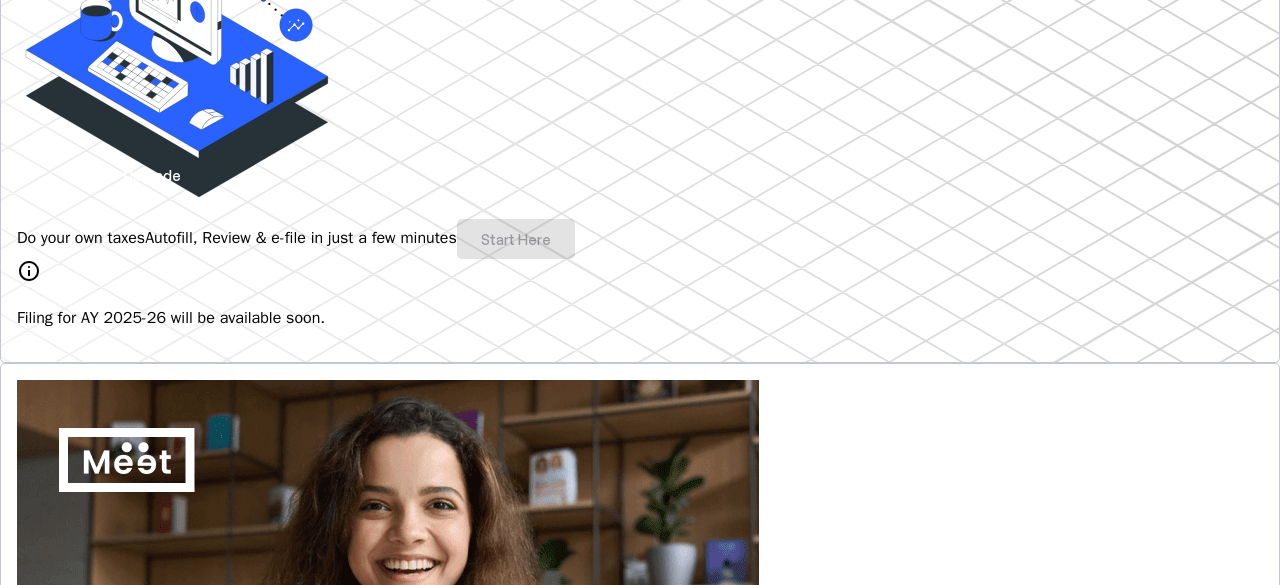 scroll, scrollTop: 0, scrollLeft: 0, axis: both 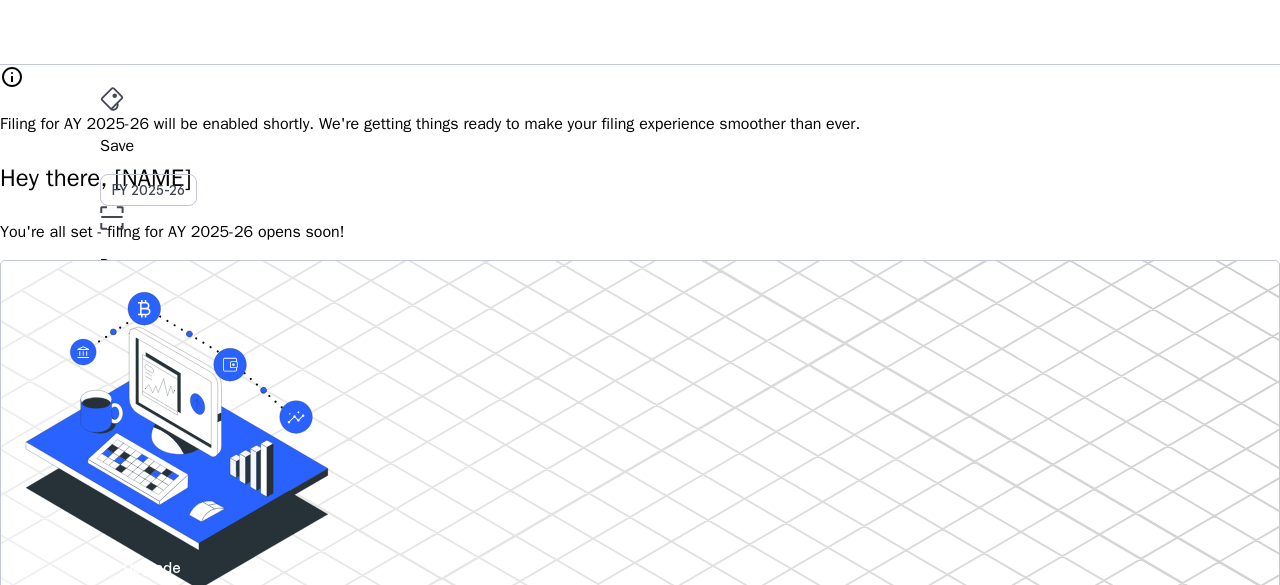 click on "arrow_drop_down" at bounding box center [112, 480] 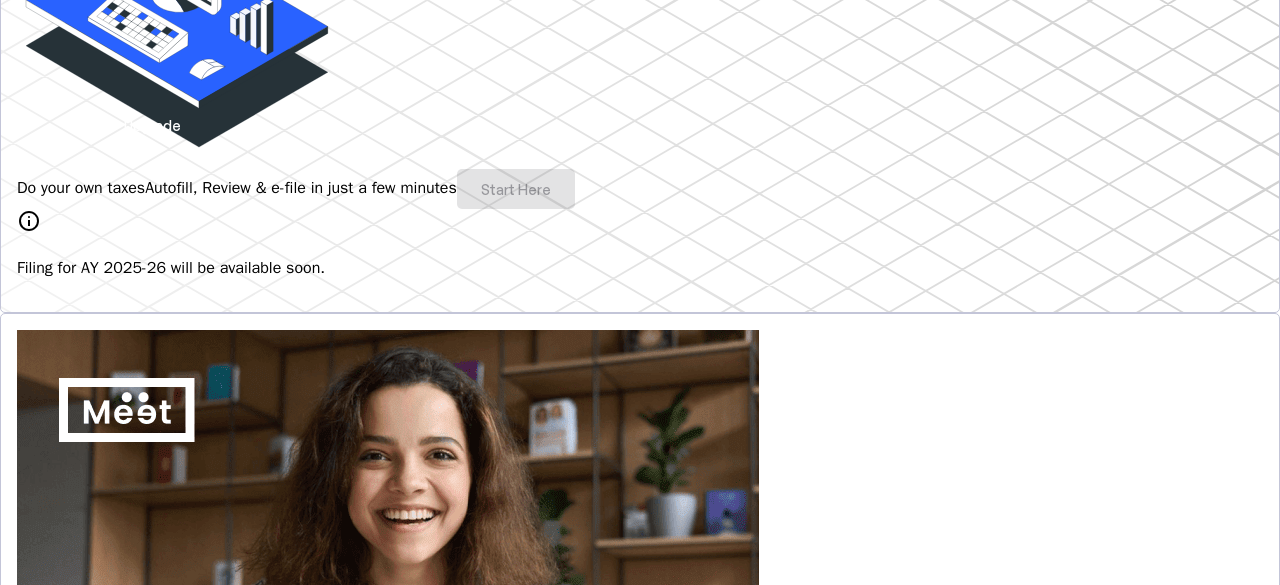 scroll, scrollTop: 445, scrollLeft: 0, axis: vertical 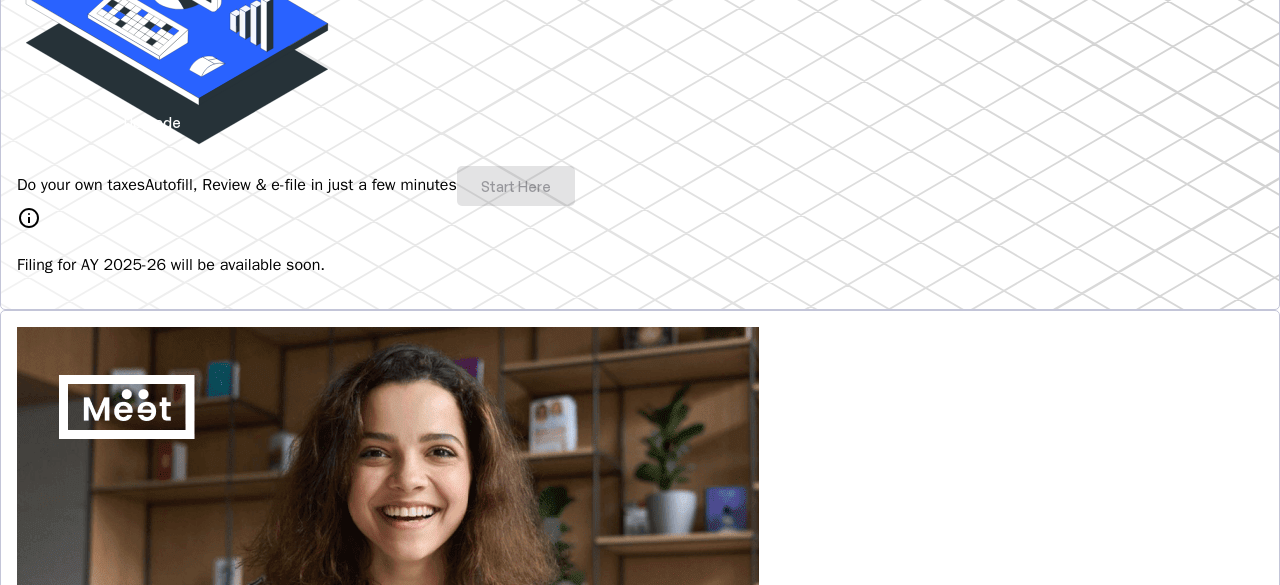 click on "Do your own taxes   Autofill, Review & e-file in just a few minutes   Start Here" at bounding box center [640, 186] 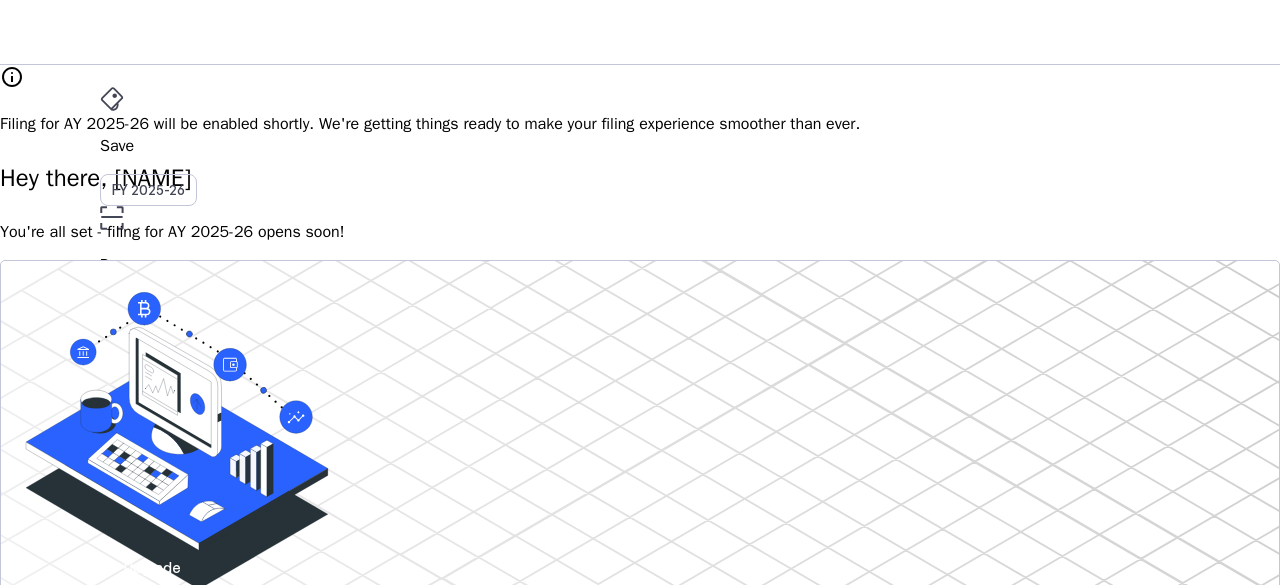 click on "Save FY [YEAR]-[YEAR] Pay File AY [YEAR]-[YEAR] More arrow_drop_down PD Upgrade" at bounding box center [640, 32] 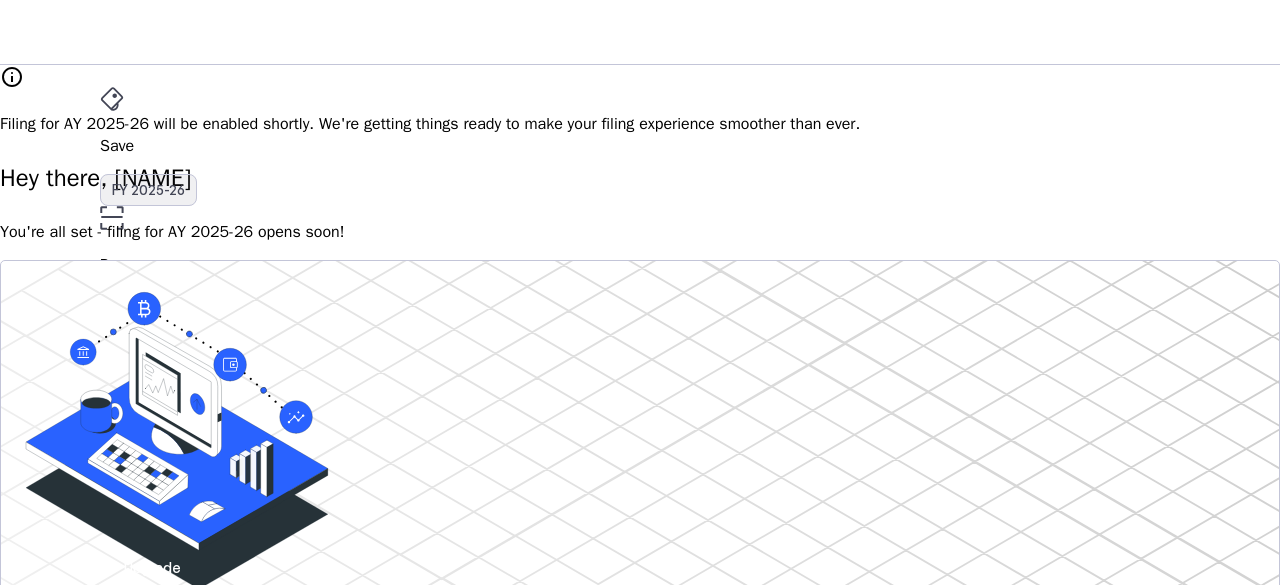 click on "FY 2025-26" at bounding box center (148, 190) 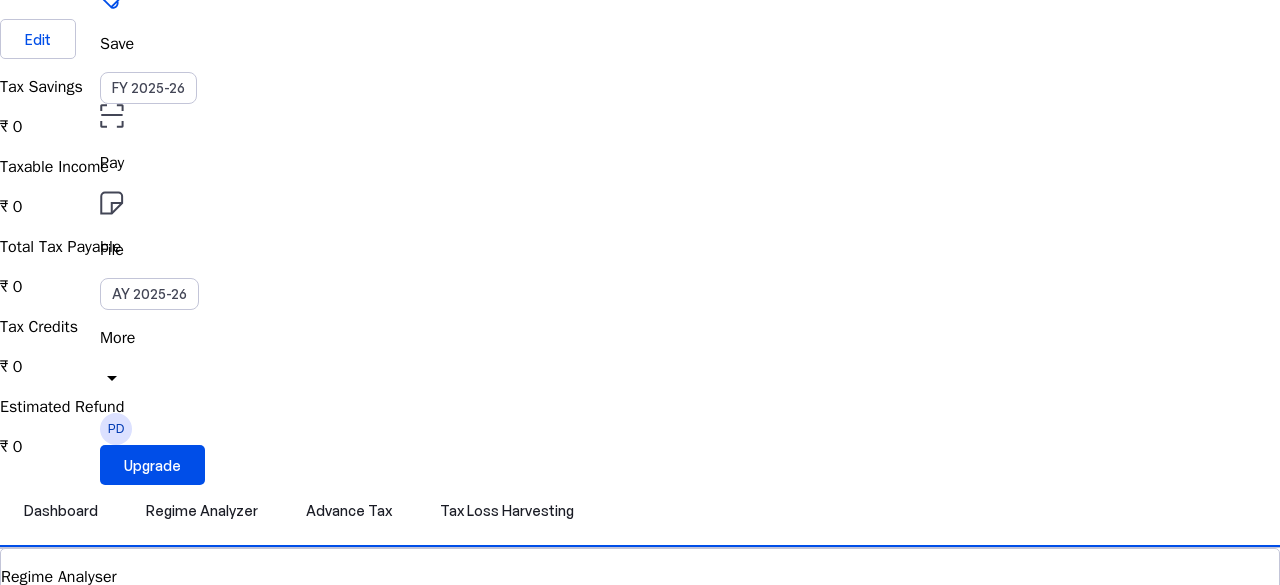 scroll, scrollTop: 101, scrollLeft: 0, axis: vertical 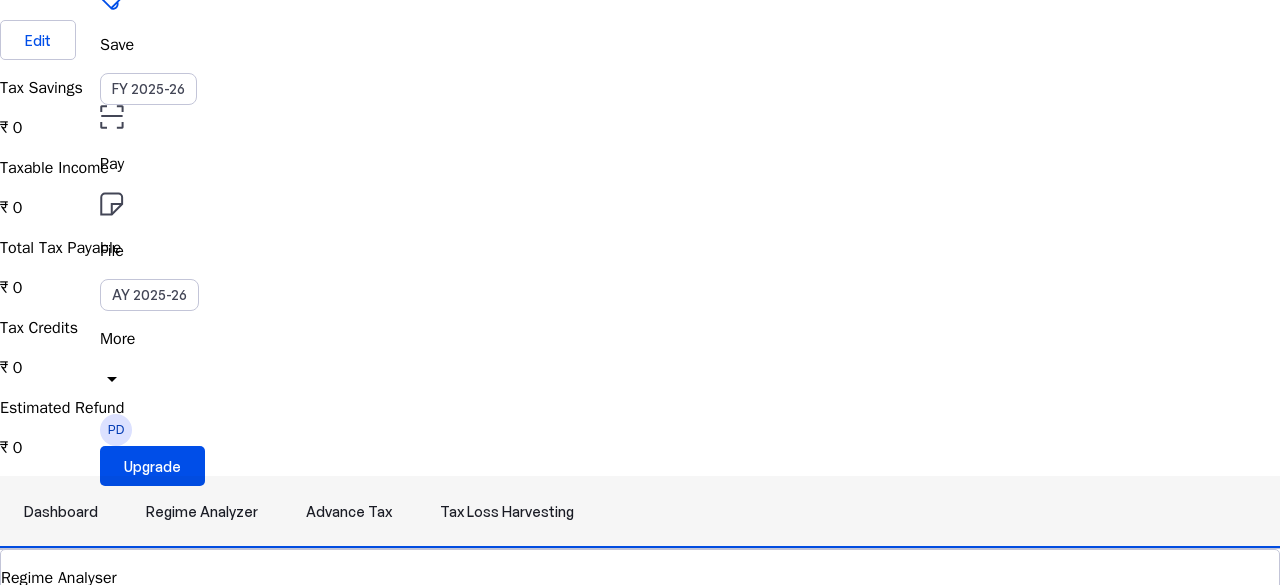 click on "Regime Analyzer" at bounding box center [202, 512] 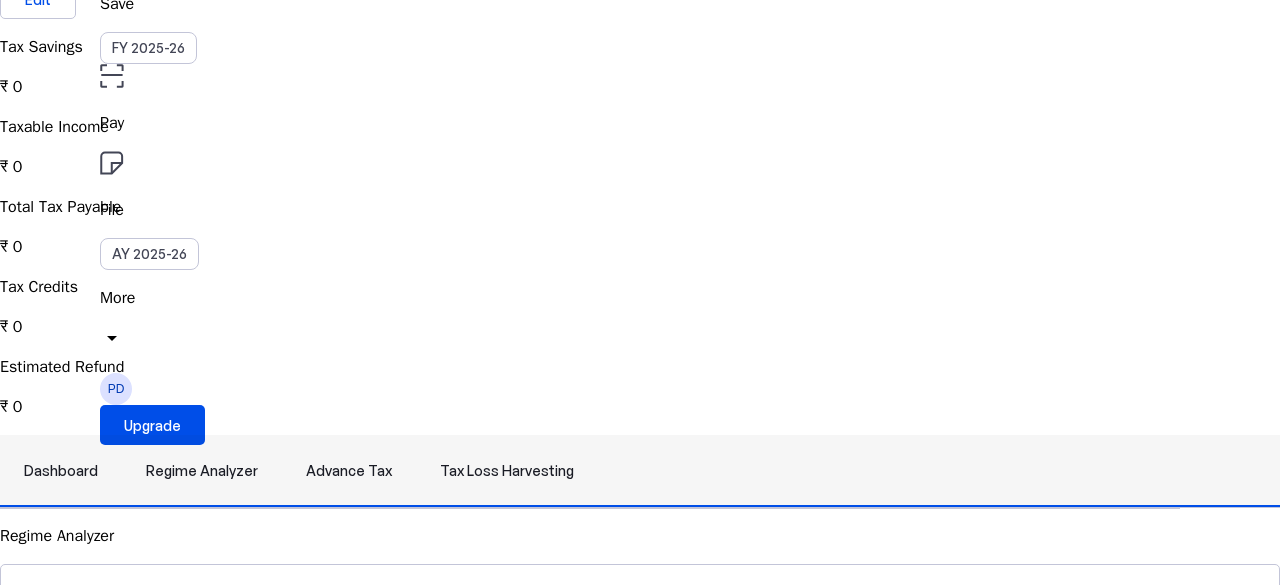 scroll, scrollTop: 154, scrollLeft: 0, axis: vertical 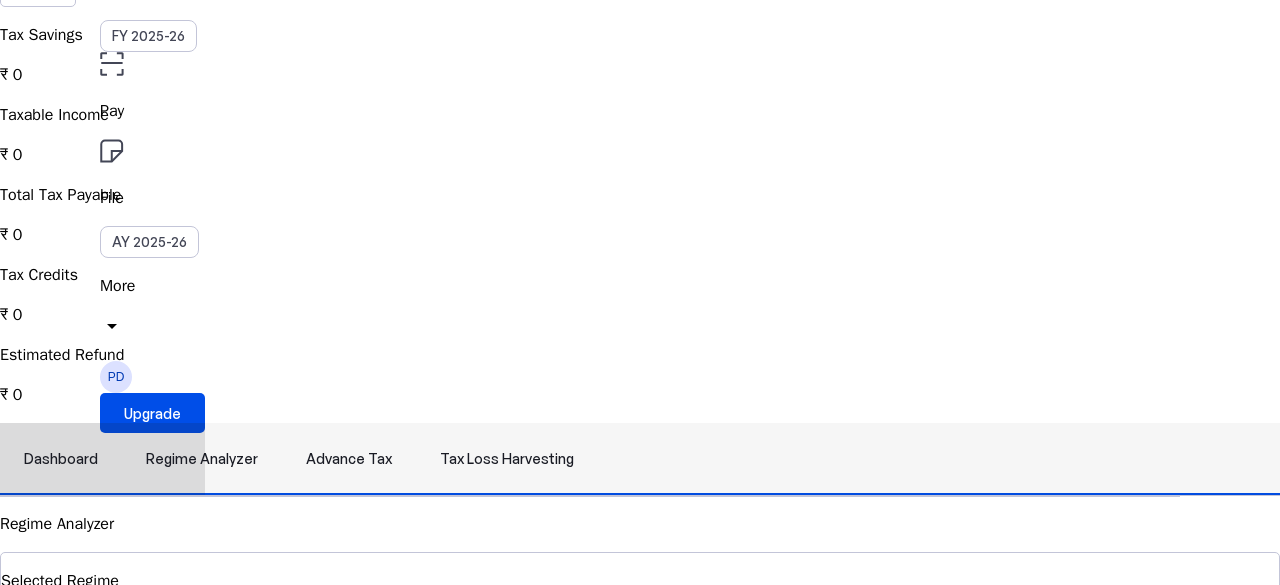 click on "Advance Tax" at bounding box center [349, 459] 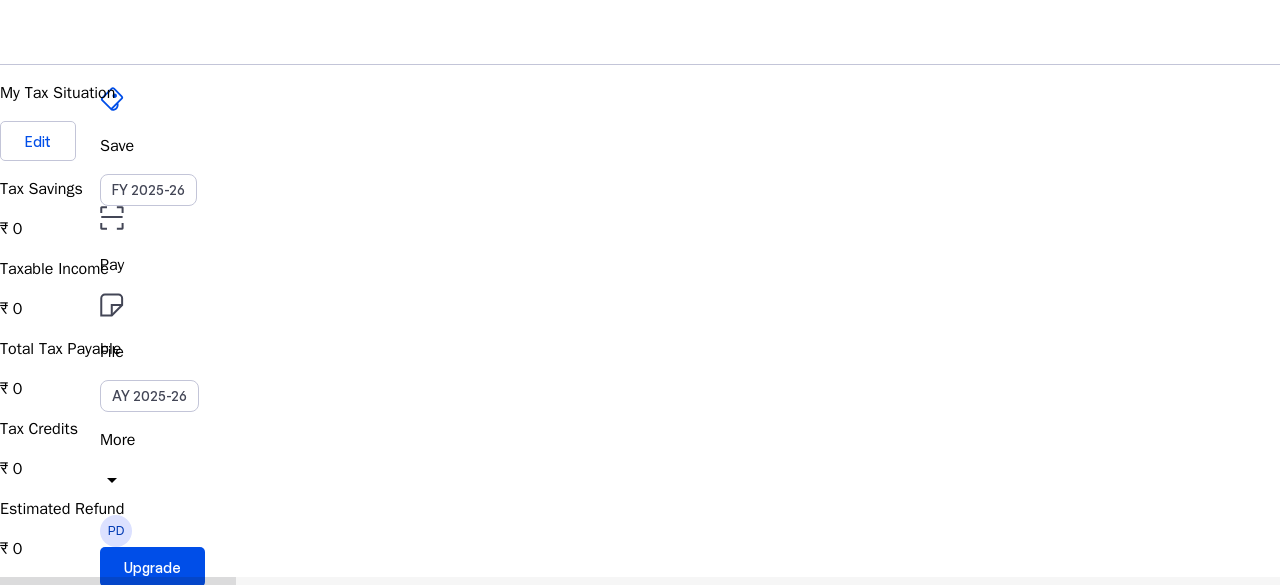 click on "Tax Loss Harvesting" at bounding box center (507, 613) 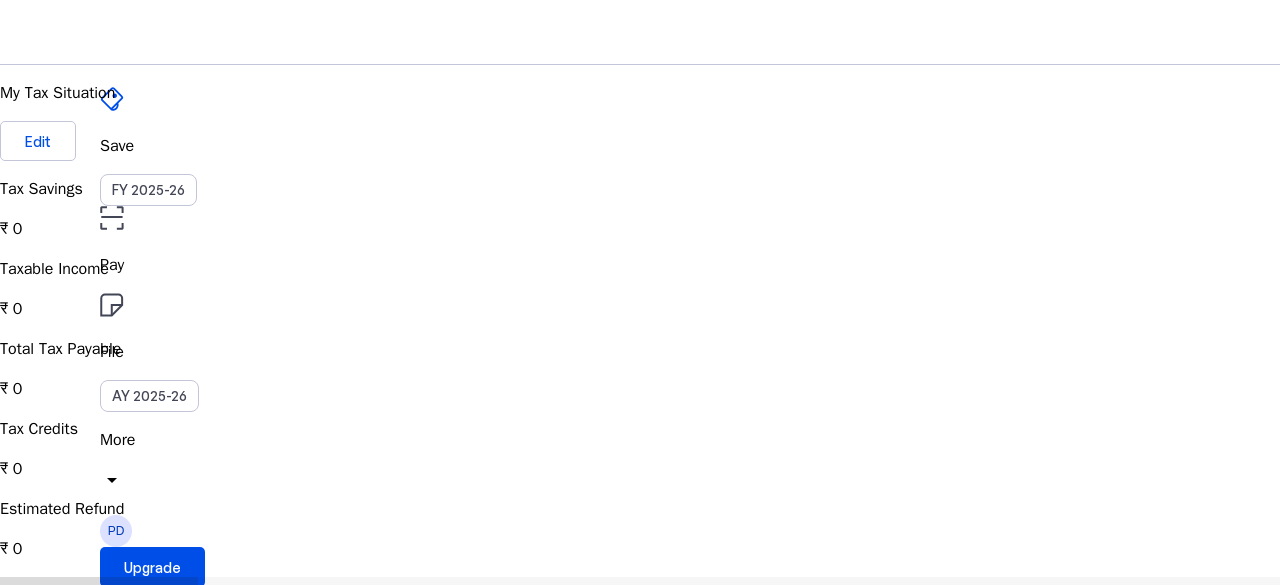 click on "Dashboard" at bounding box center [61, 613] 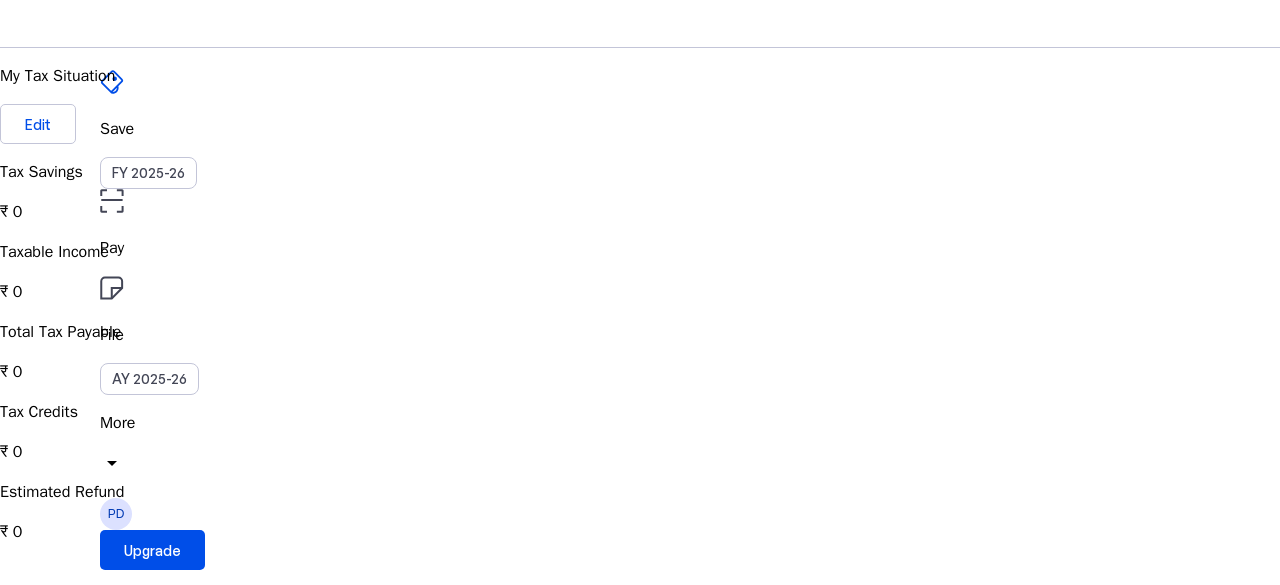 scroll, scrollTop: 0, scrollLeft: 0, axis: both 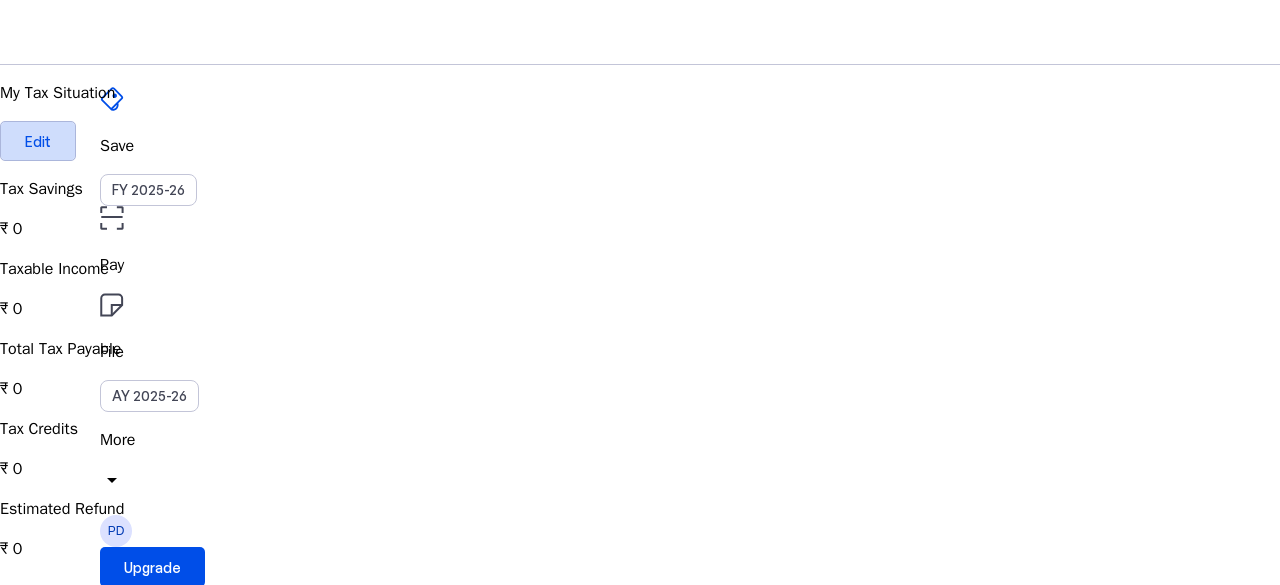 click at bounding box center (38, 141) 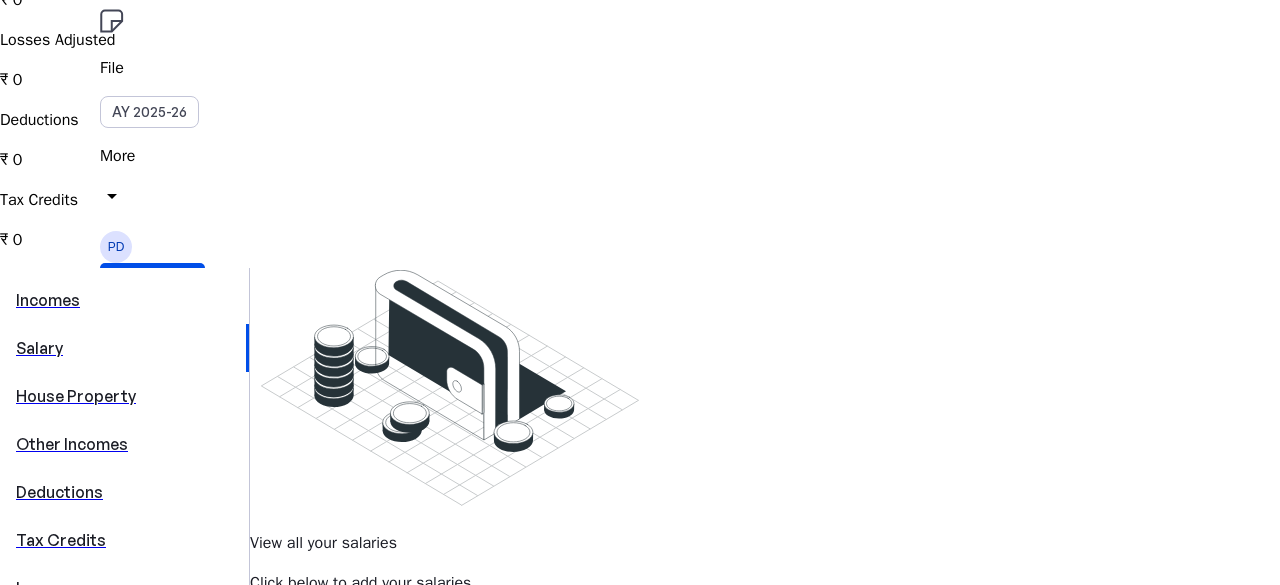 scroll, scrollTop: 288, scrollLeft: 0, axis: vertical 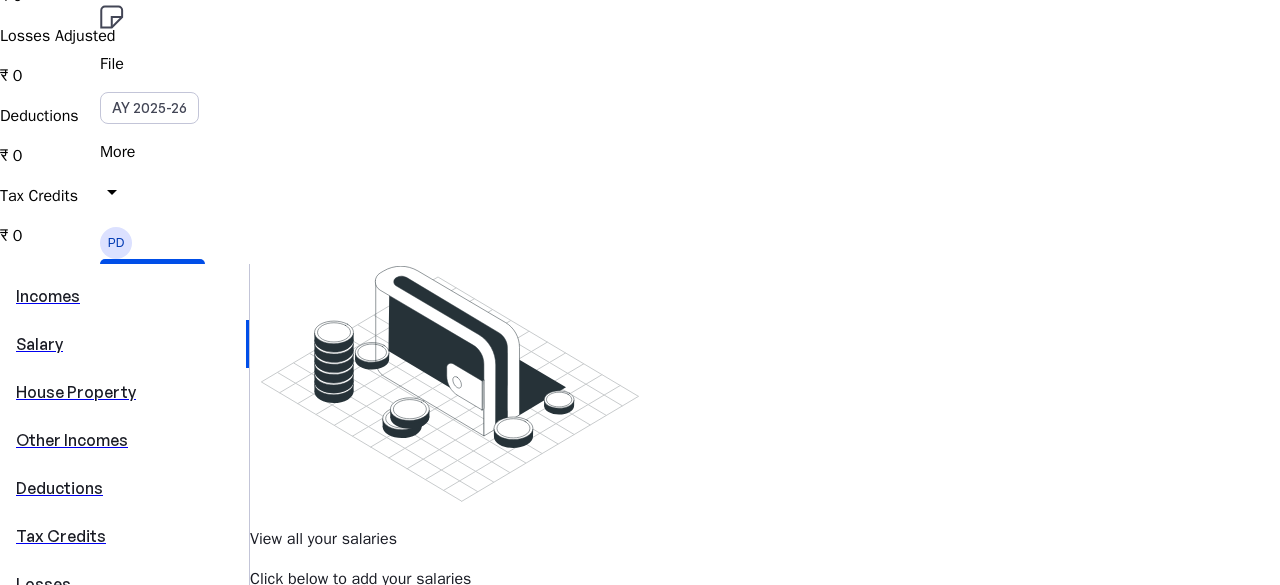 click on "Other Incomes" at bounding box center [124, 440] 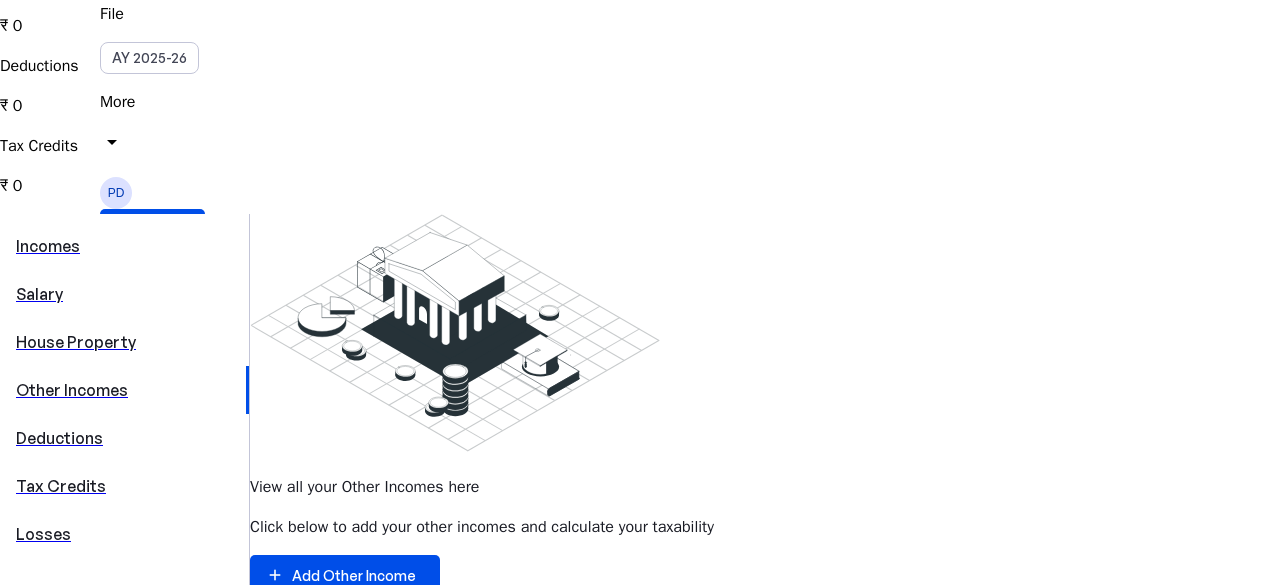 scroll, scrollTop: 380, scrollLeft: 0, axis: vertical 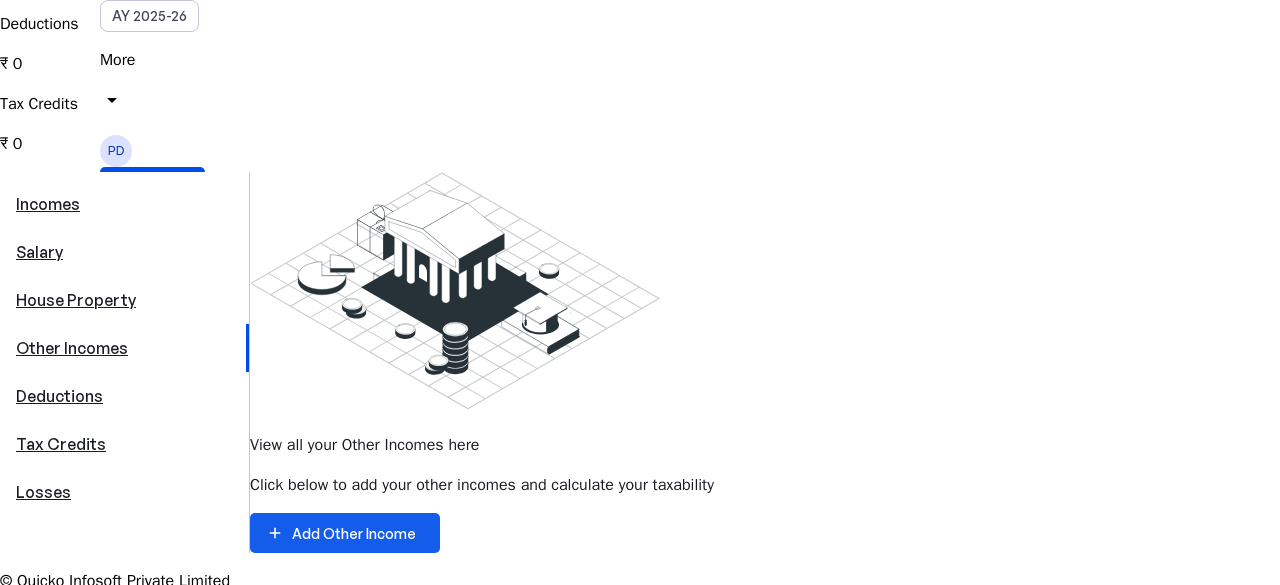 click on "Add Other Income" at bounding box center [354, 533] 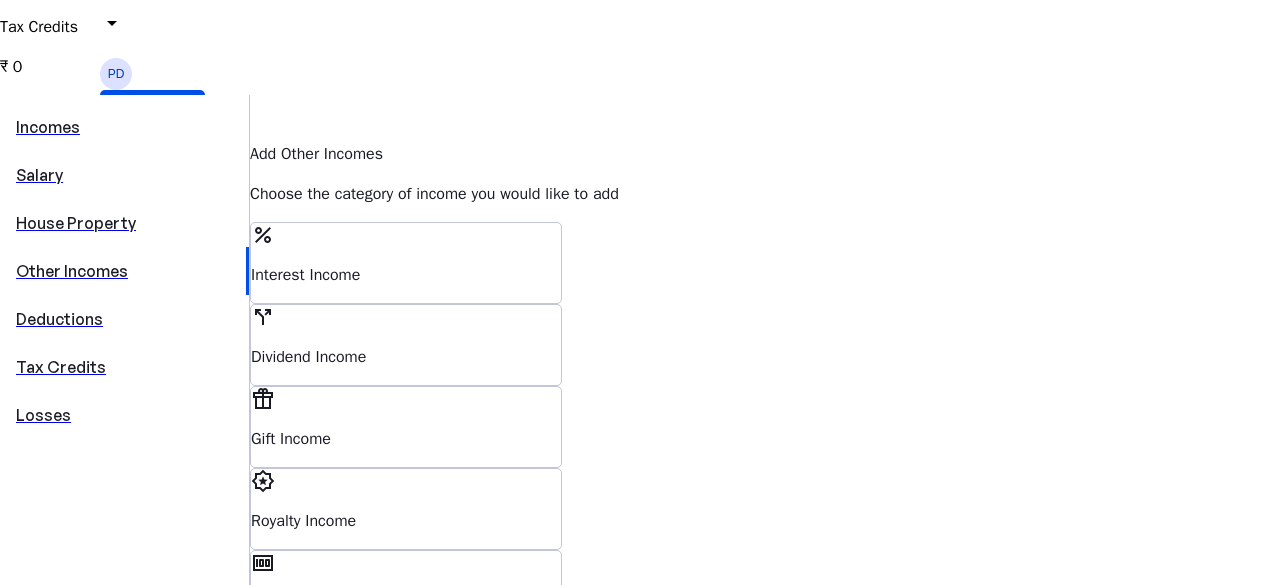scroll, scrollTop: 490, scrollLeft: 0, axis: vertical 